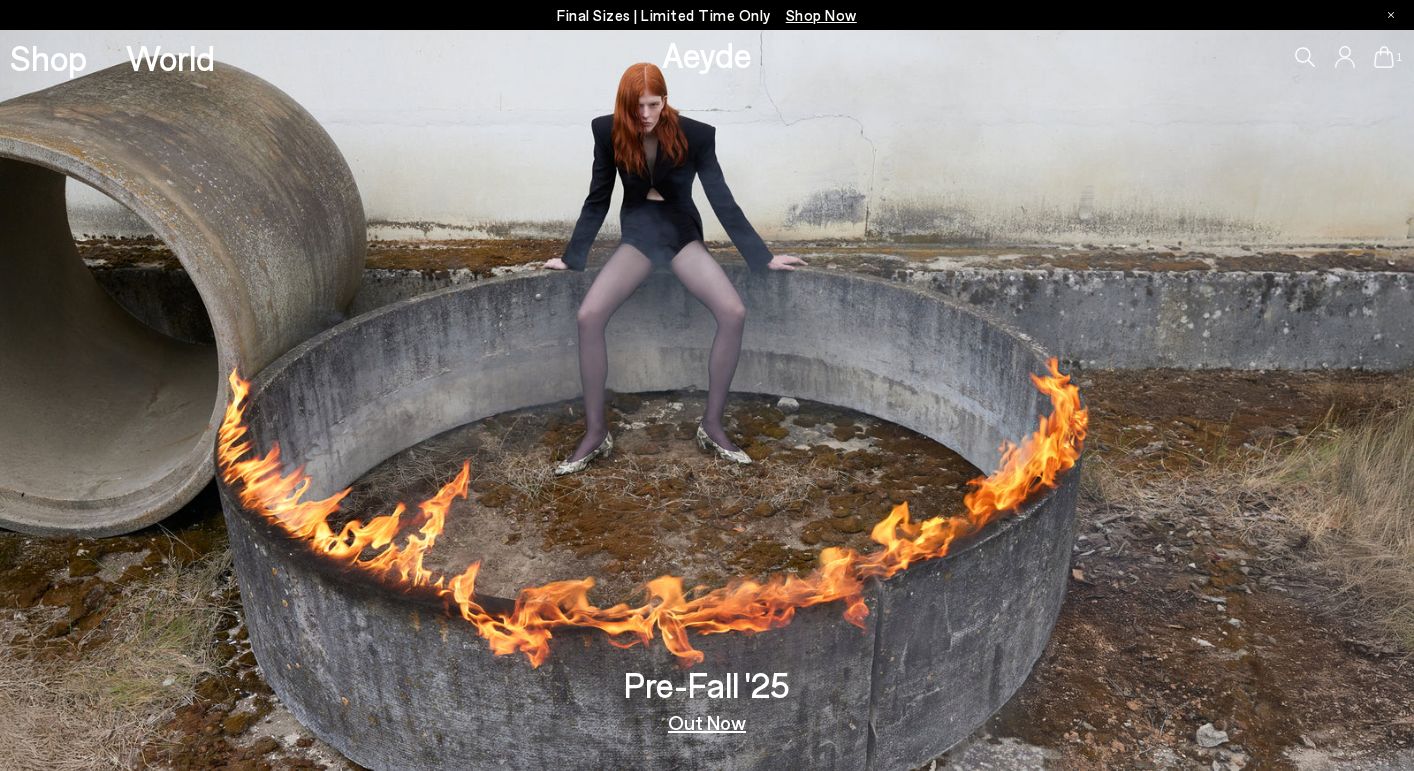 scroll, scrollTop: 0, scrollLeft: 0, axis: both 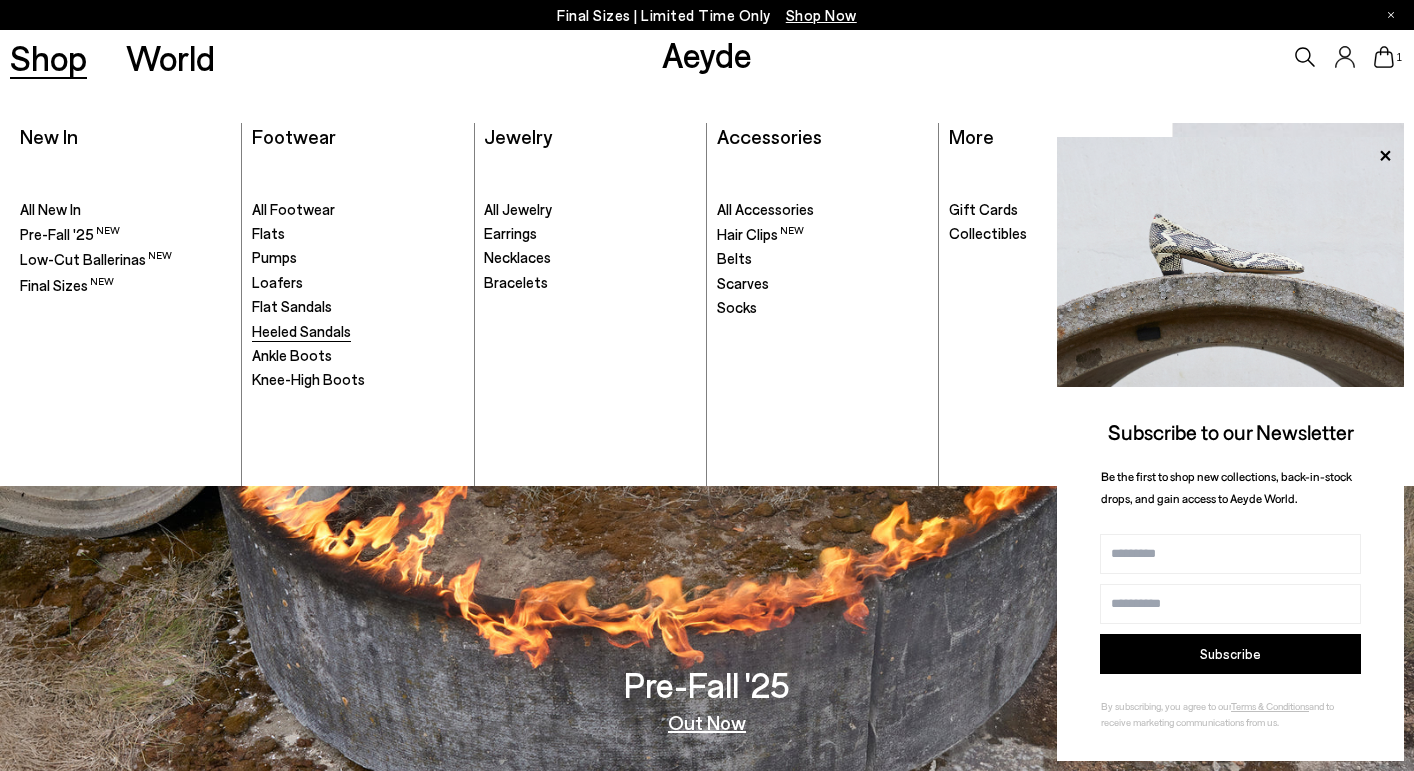 click on "Heeled Sandals" at bounding box center (301, 331) 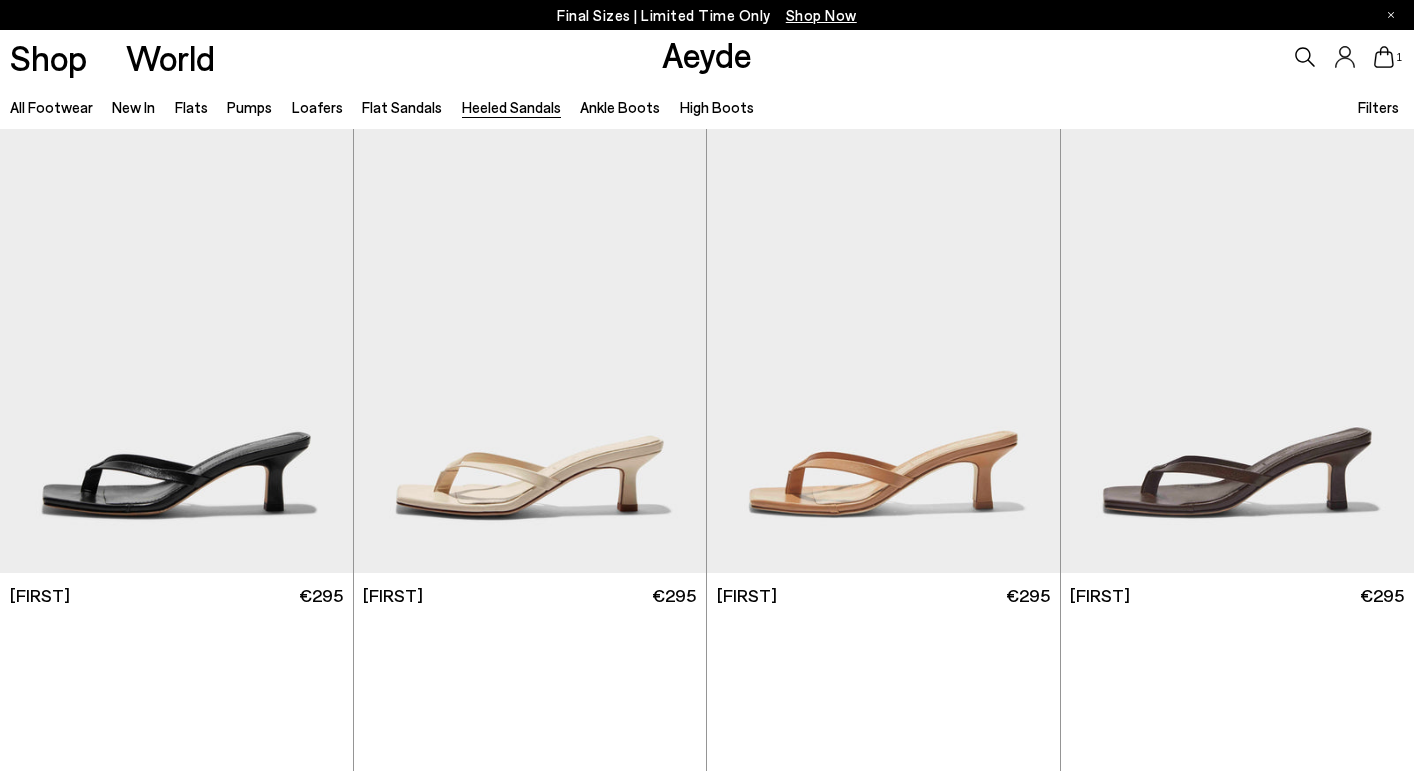 scroll, scrollTop: 0, scrollLeft: 0, axis: both 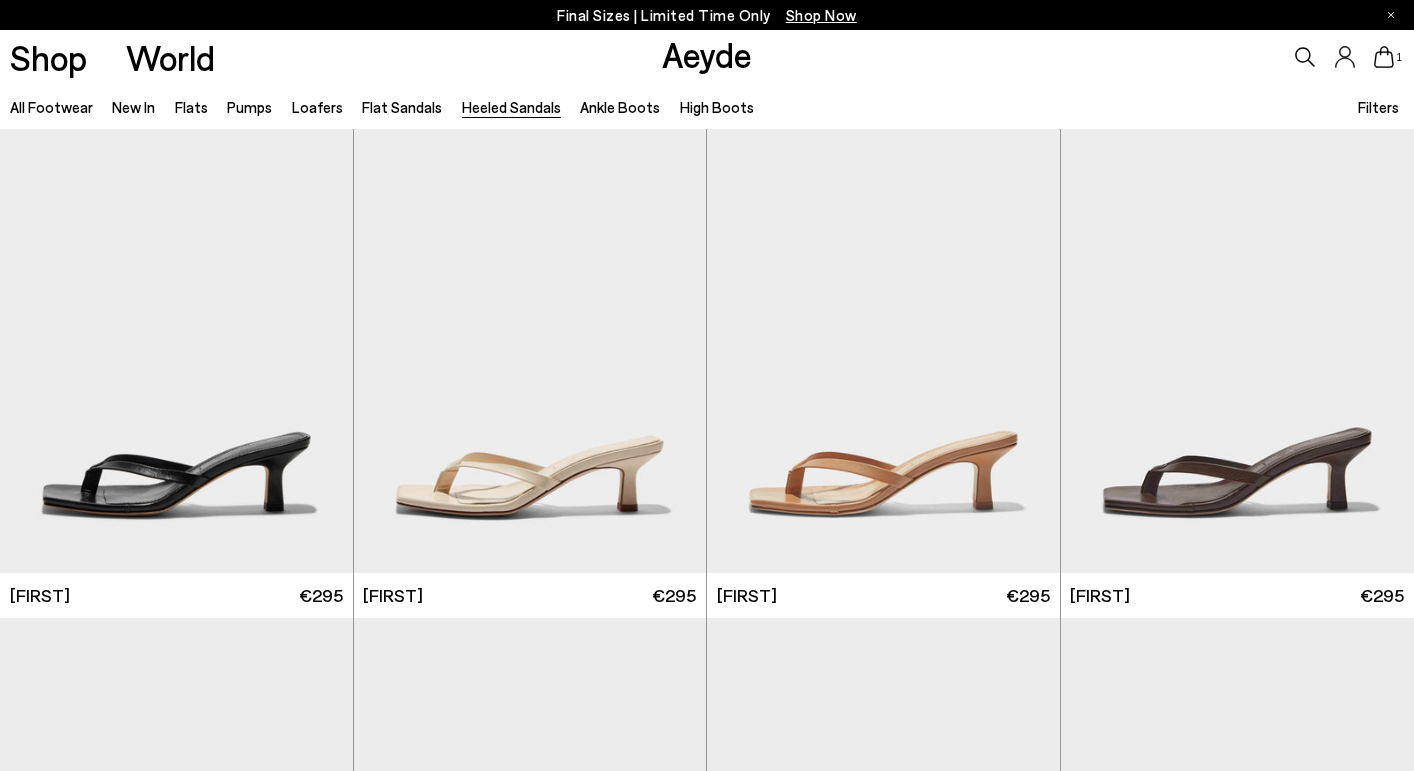 click at bounding box center (176, 350) 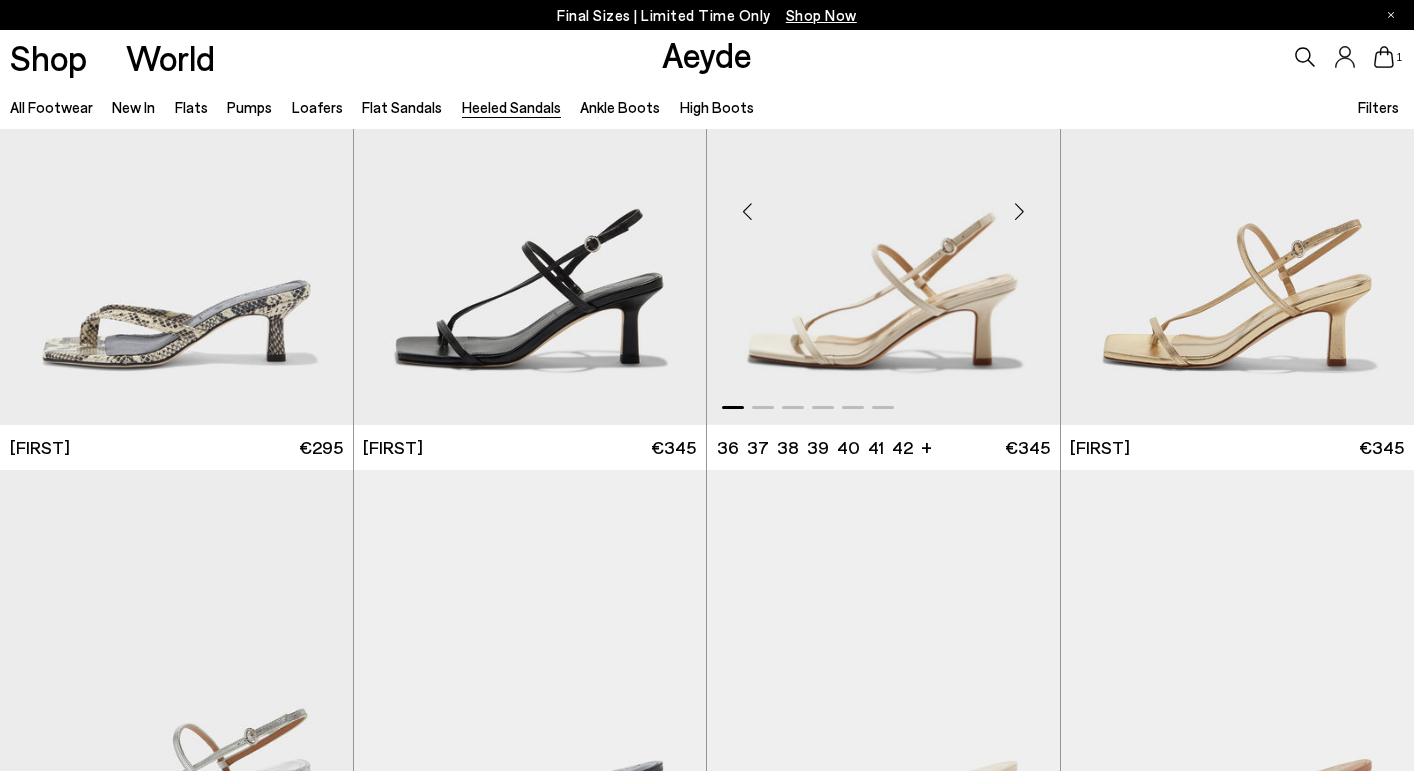 scroll, scrollTop: 642, scrollLeft: 0, axis: vertical 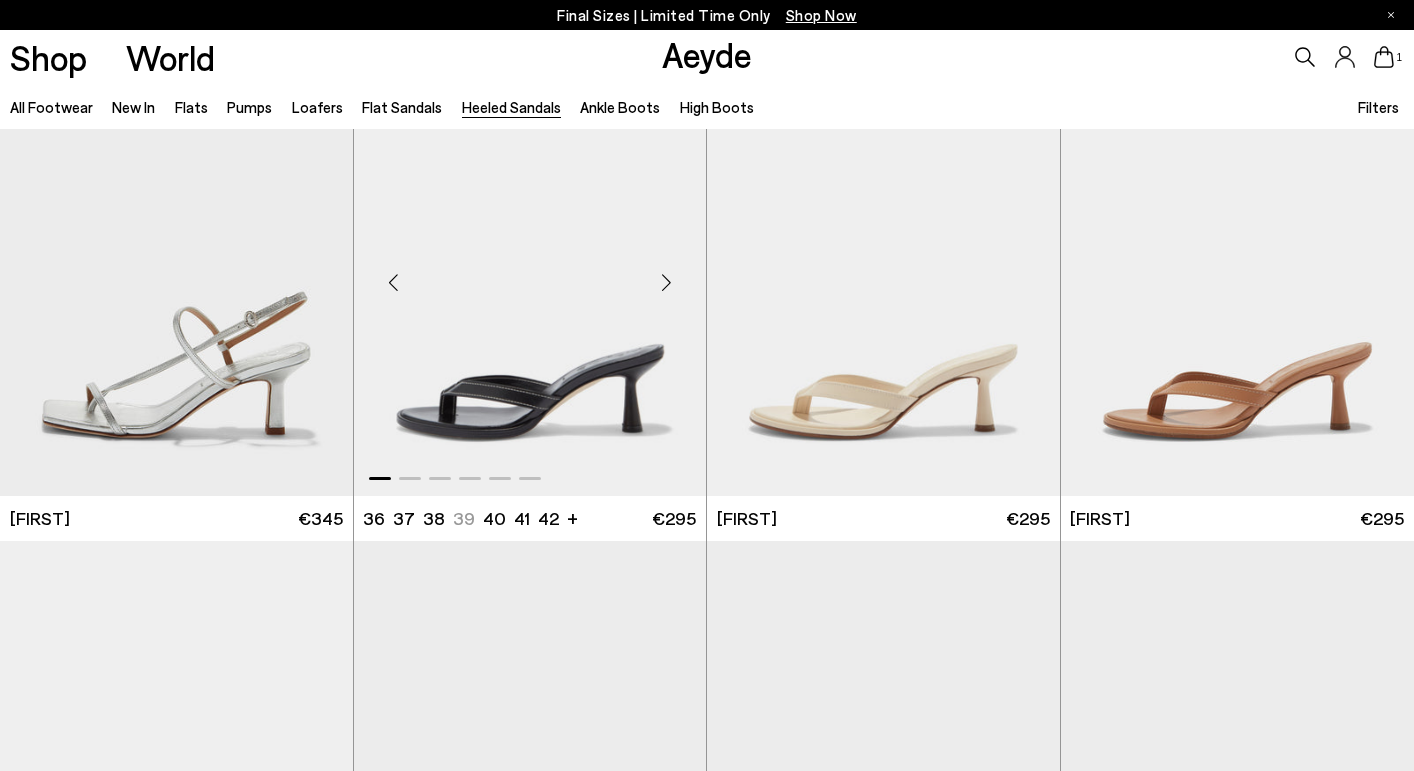 click at bounding box center [530, 274] 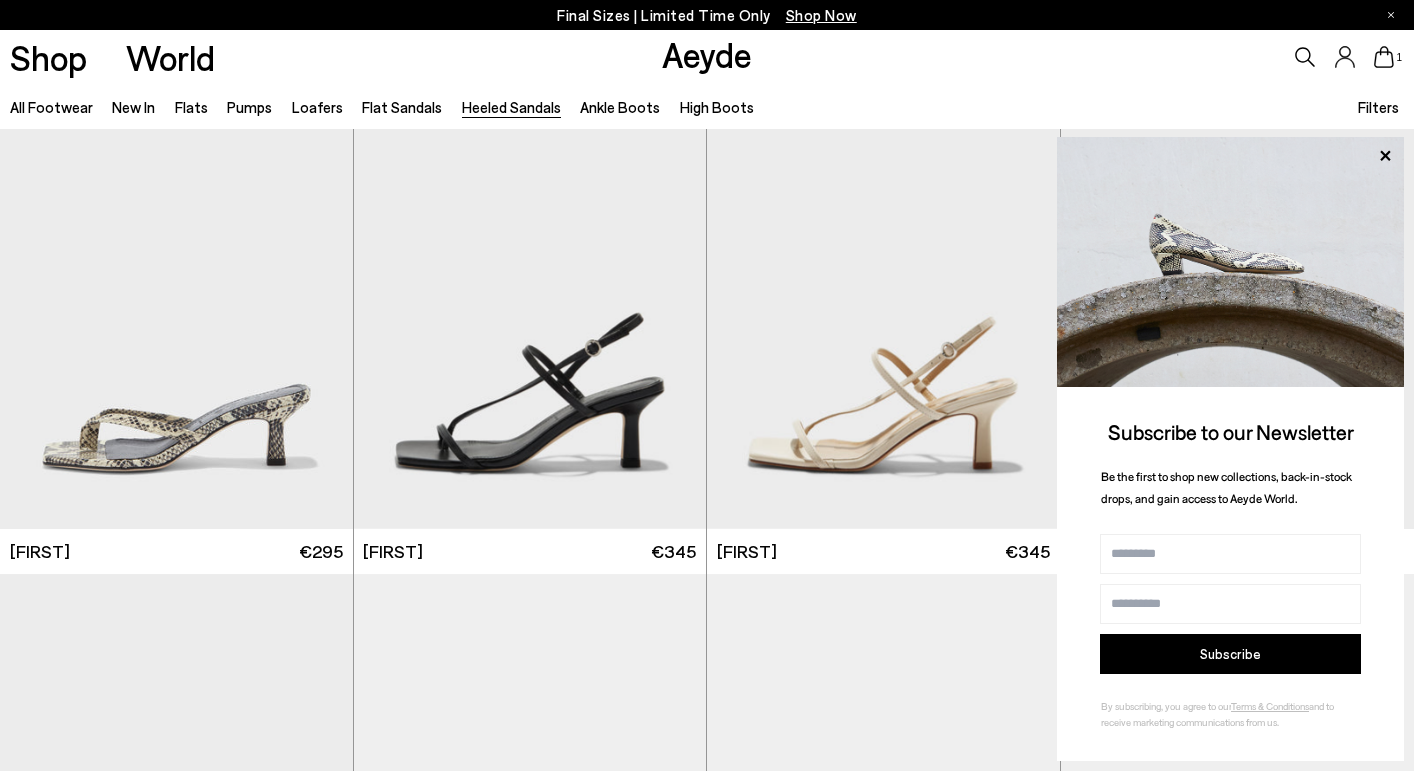 scroll, scrollTop: 174, scrollLeft: 0, axis: vertical 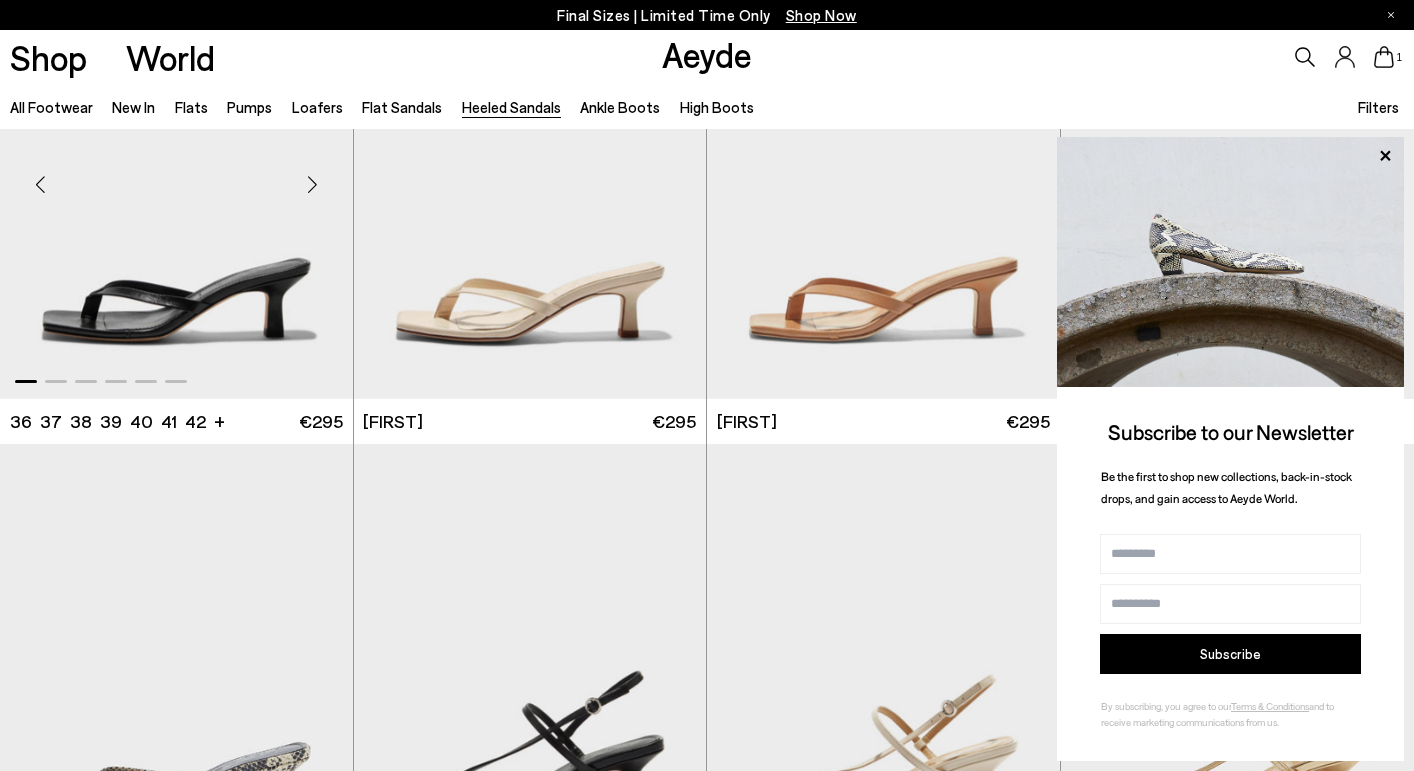 click at bounding box center [176, 176] 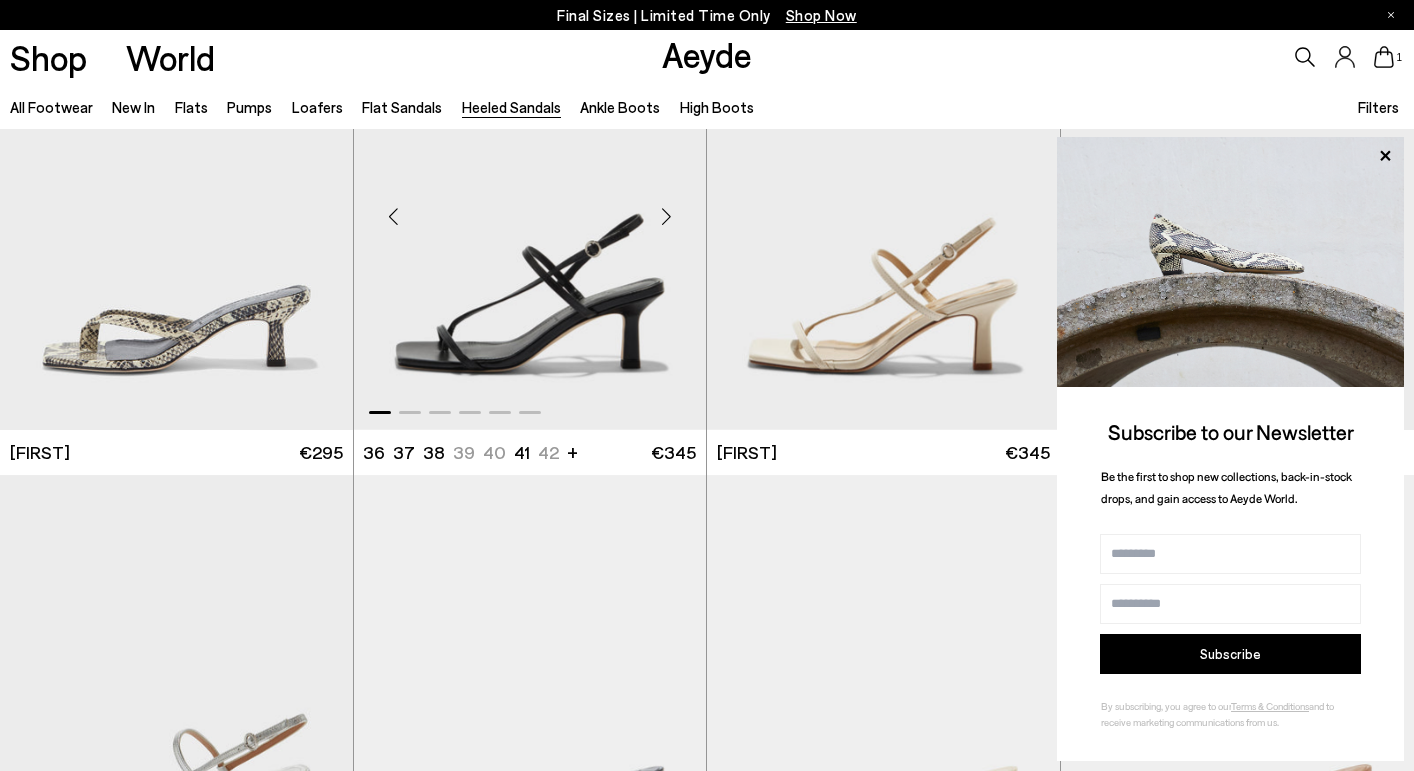 scroll, scrollTop: 698, scrollLeft: 0, axis: vertical 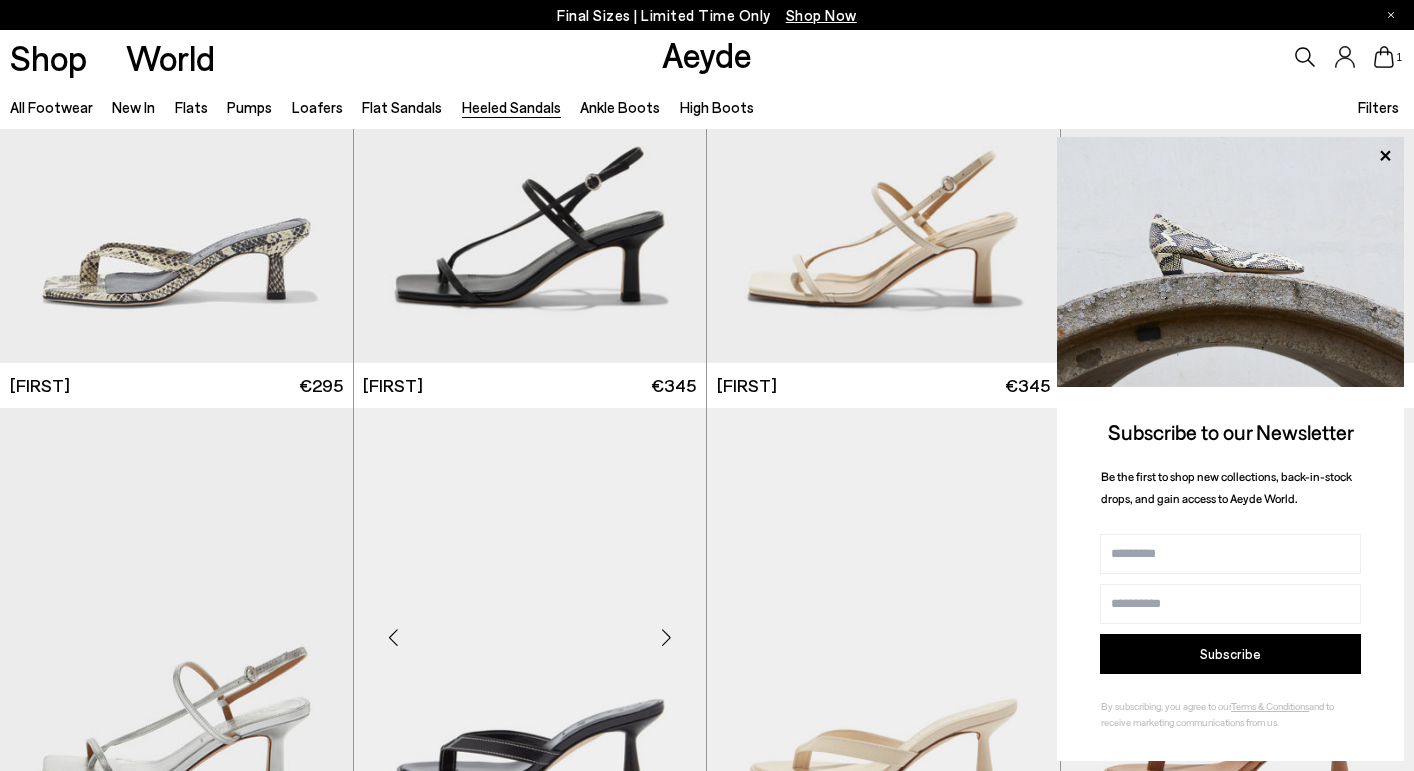 click at bounding box center [530, 629] 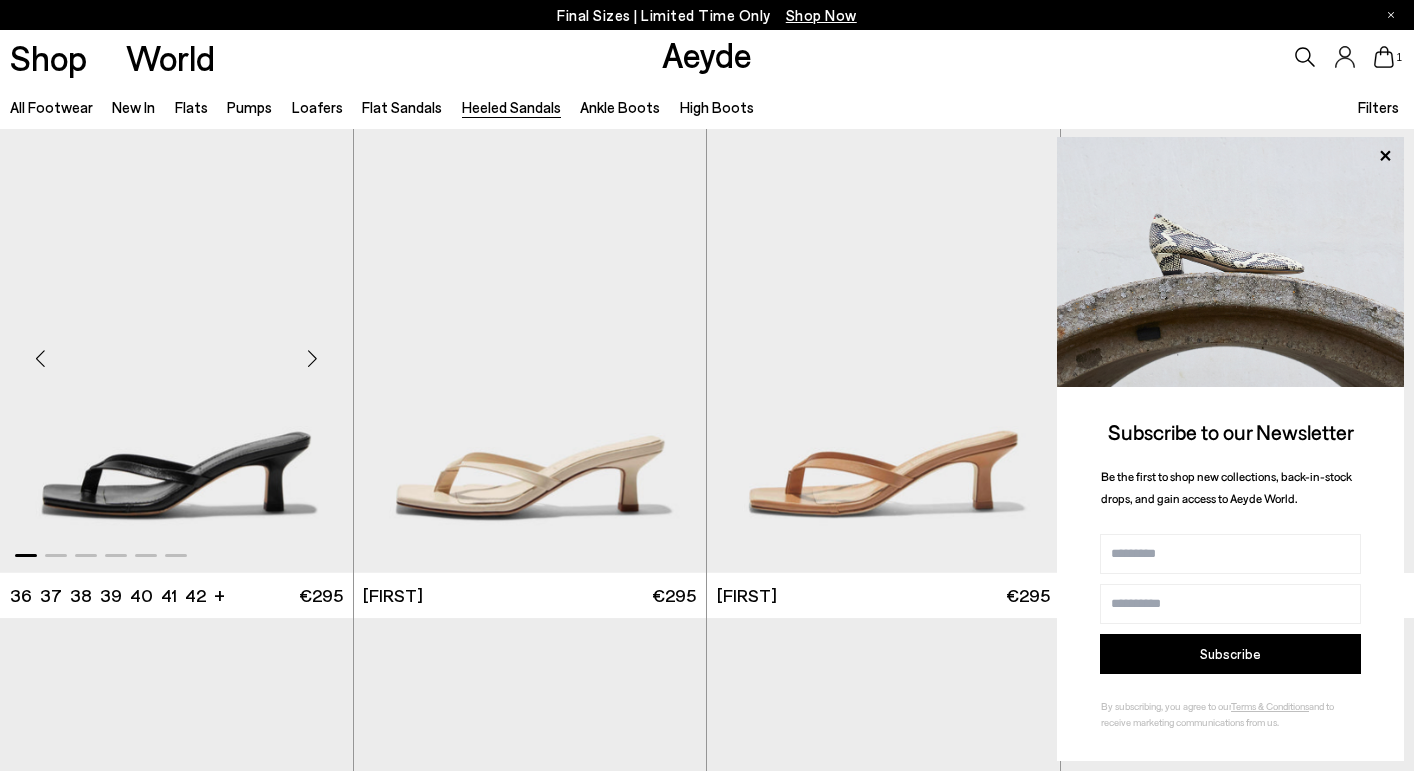 scroll, scrollTop: -4, scrollLeft: 0, axis: vertical 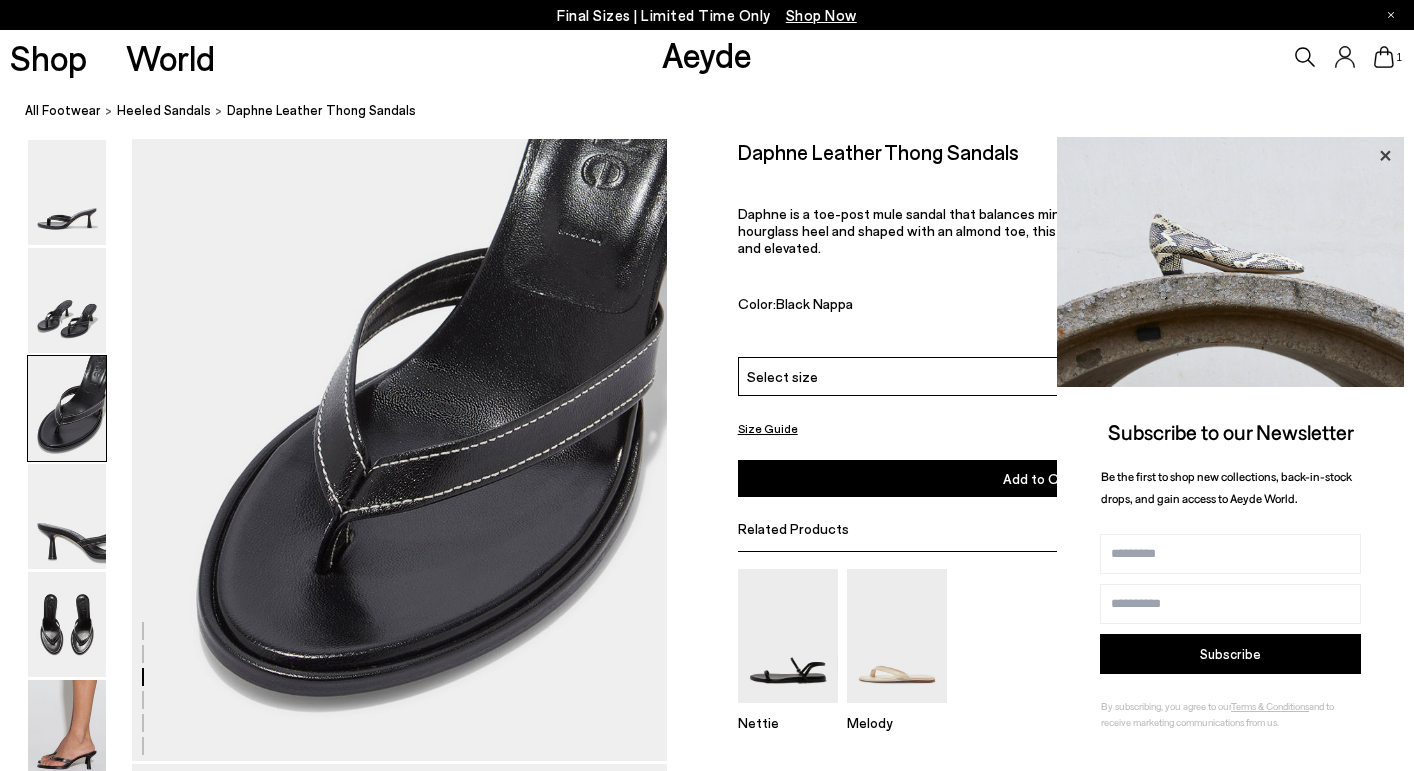 click 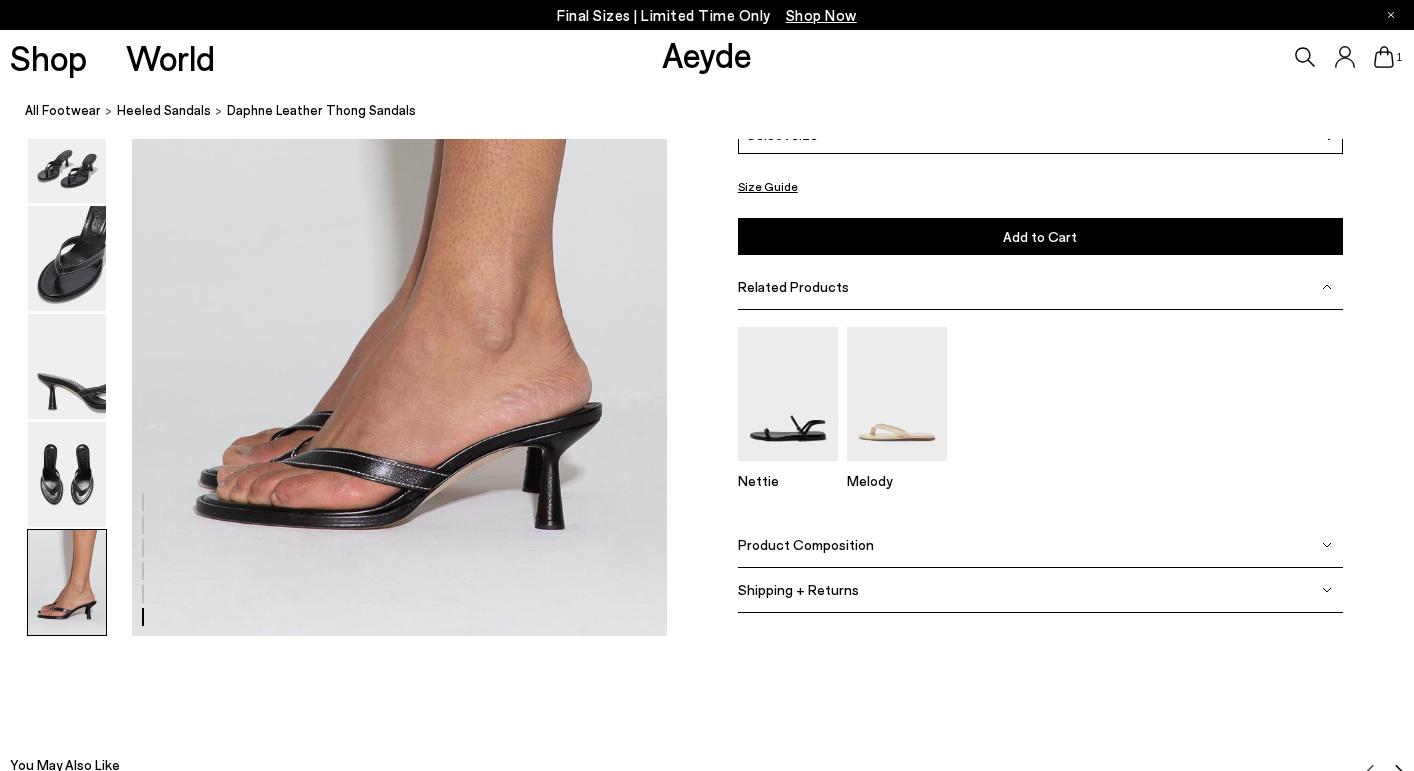 scroll, scrollTop: 3738, scrollLeft: 1, axis: both 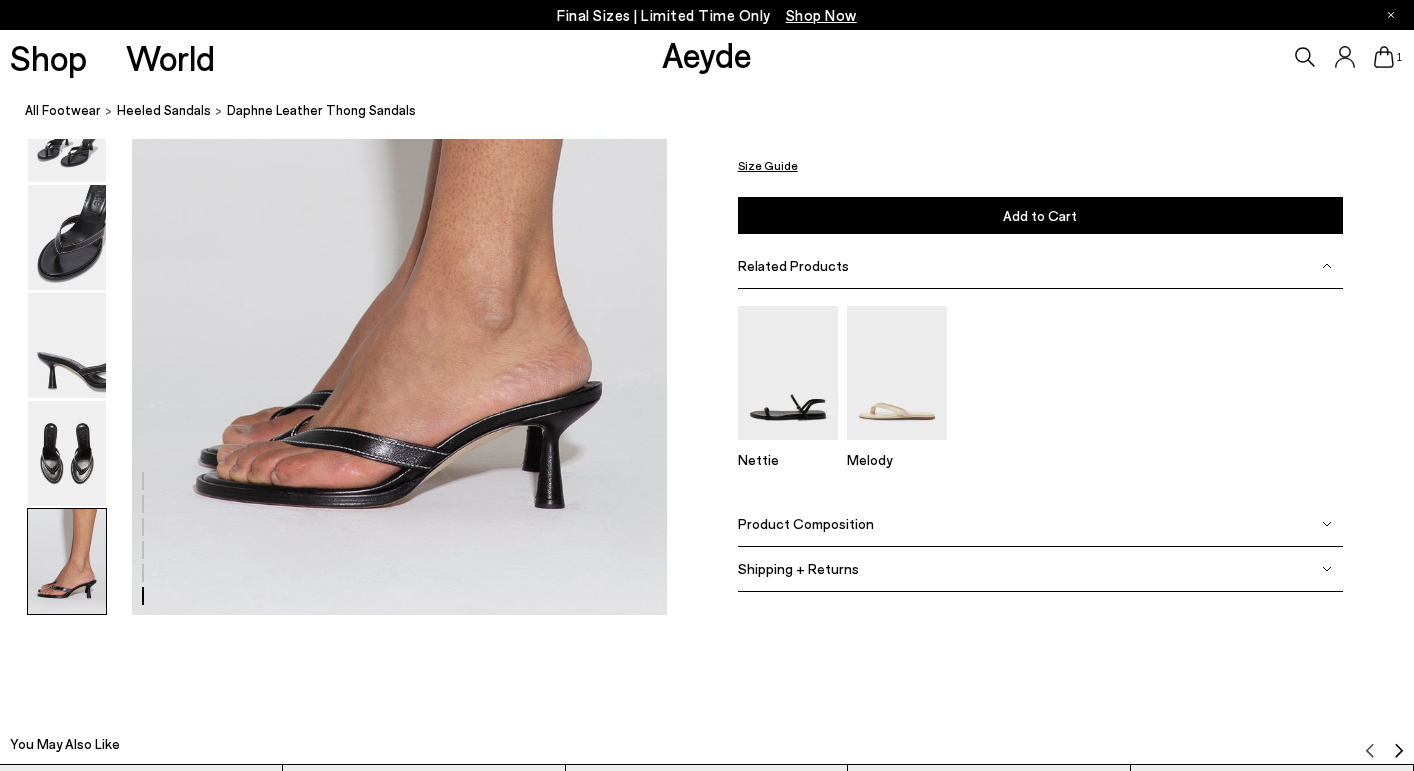 click on "Product Composition" at bounding box center (806, 523) 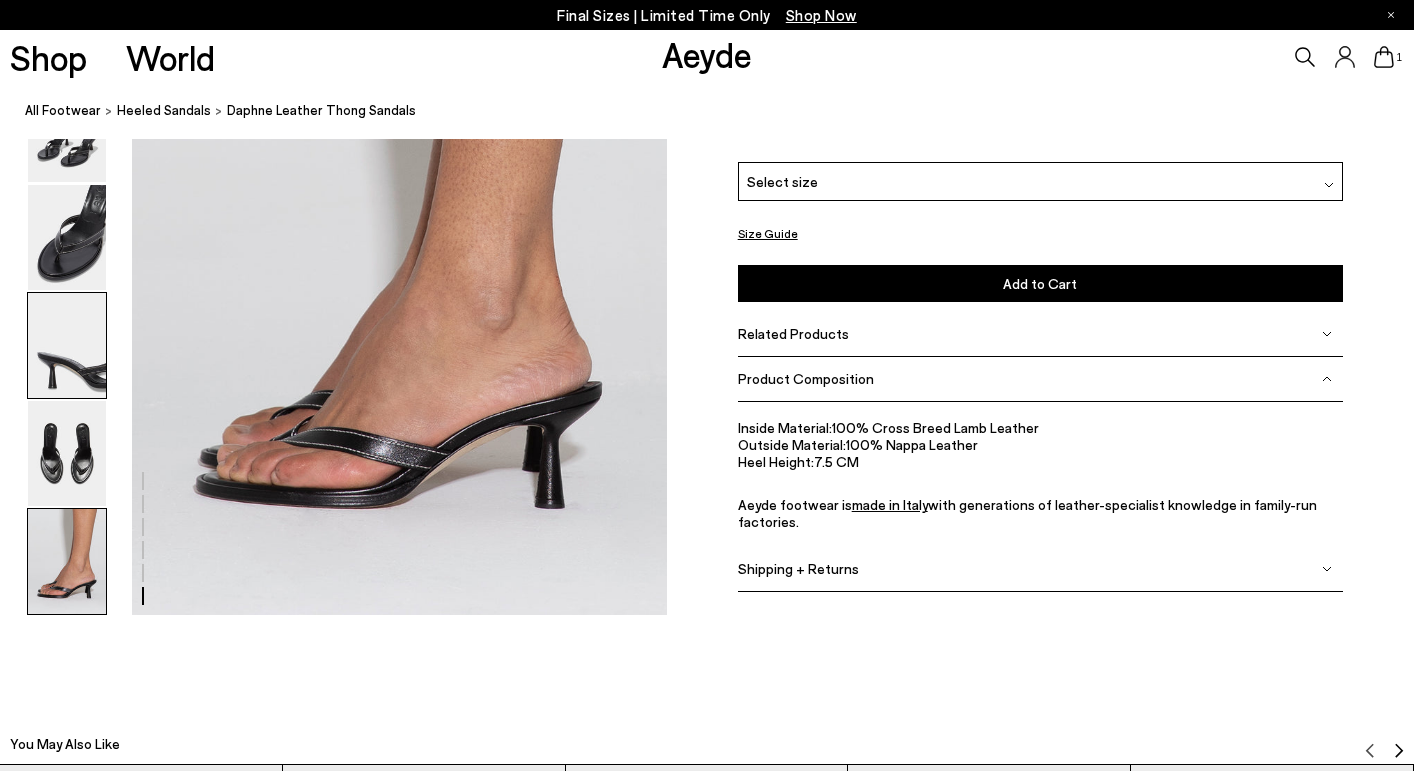 click at bounding box center [67, 345] 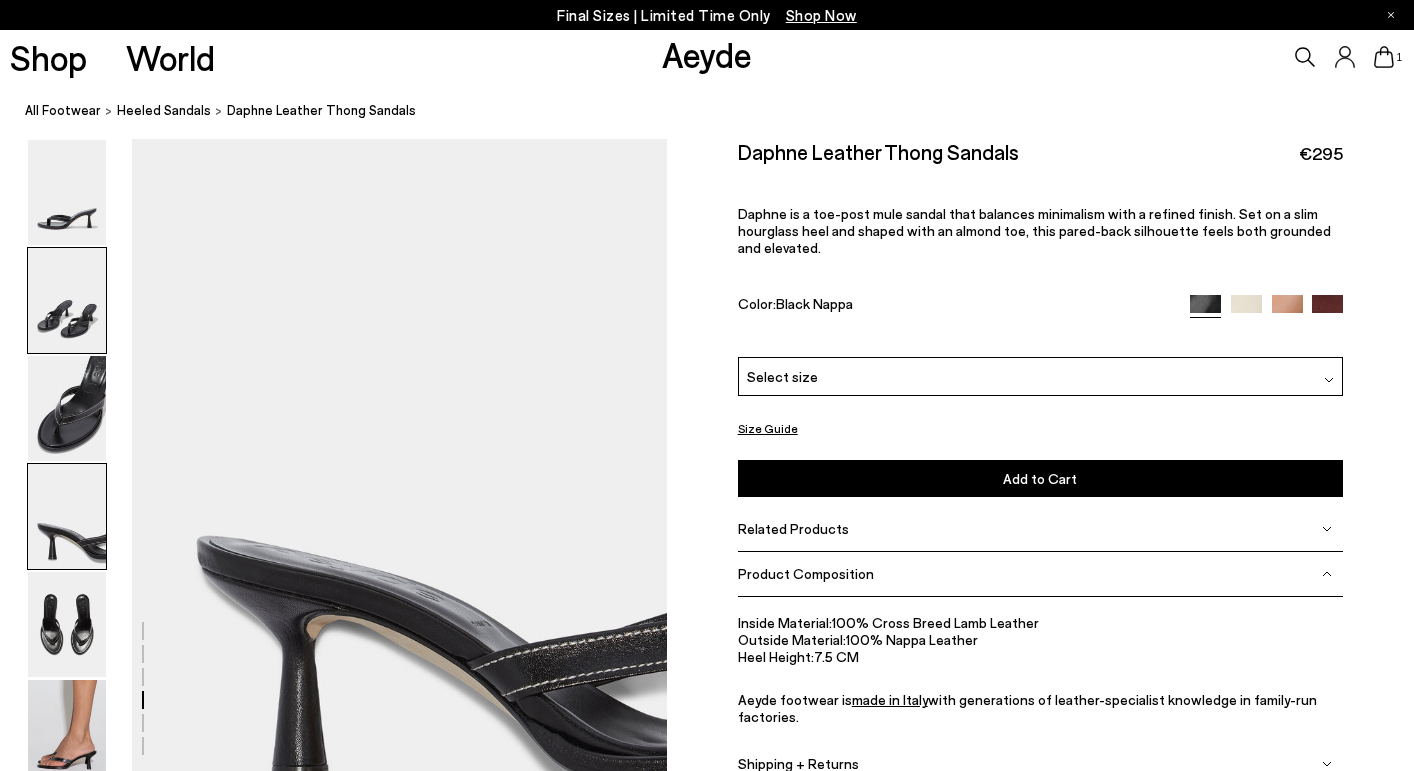 scroll, scrollTop: 2068, scrollLeft: 1, axis: both 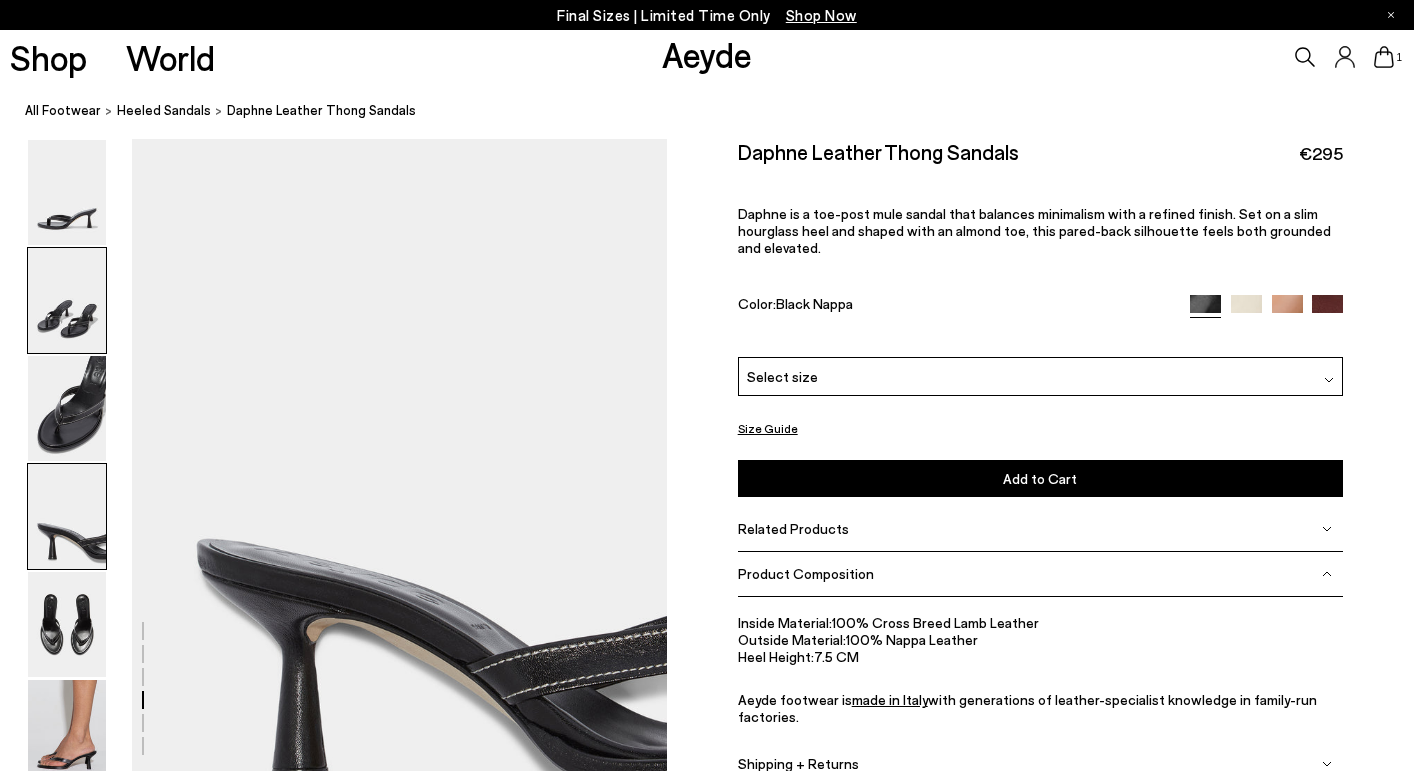 click at bounding box center [67, 300] 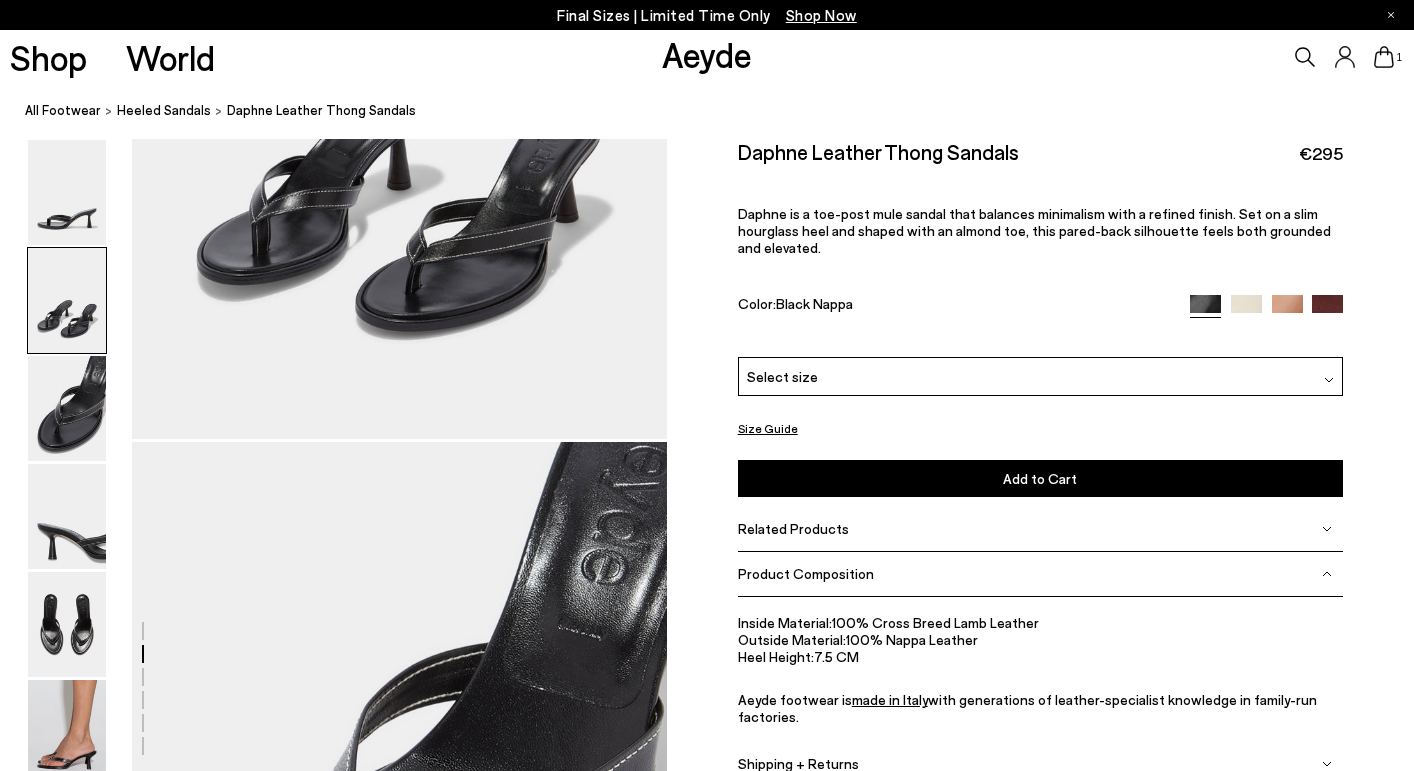 scroll, scrollTop: 636, scrollLeft: 1, axis: both 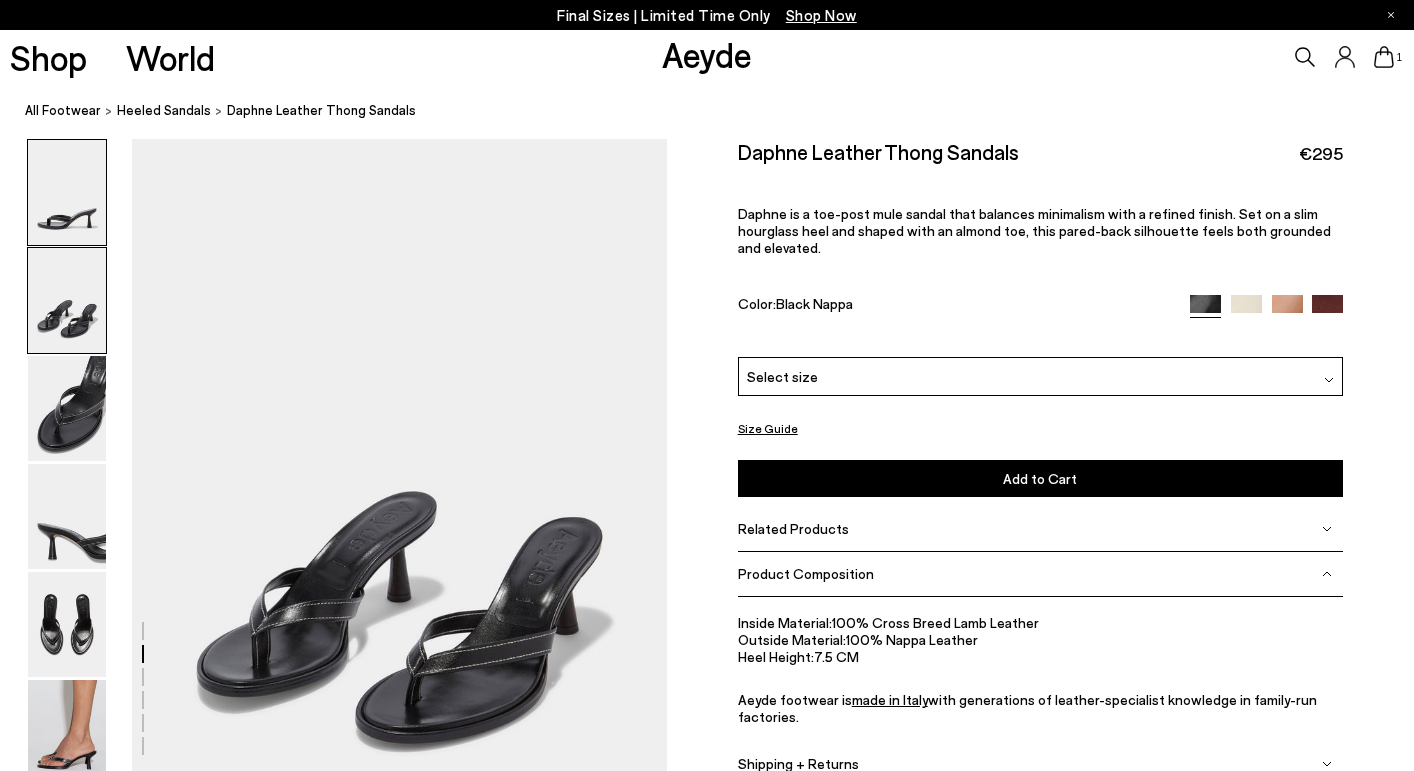 click at bounding box center [67, 192] 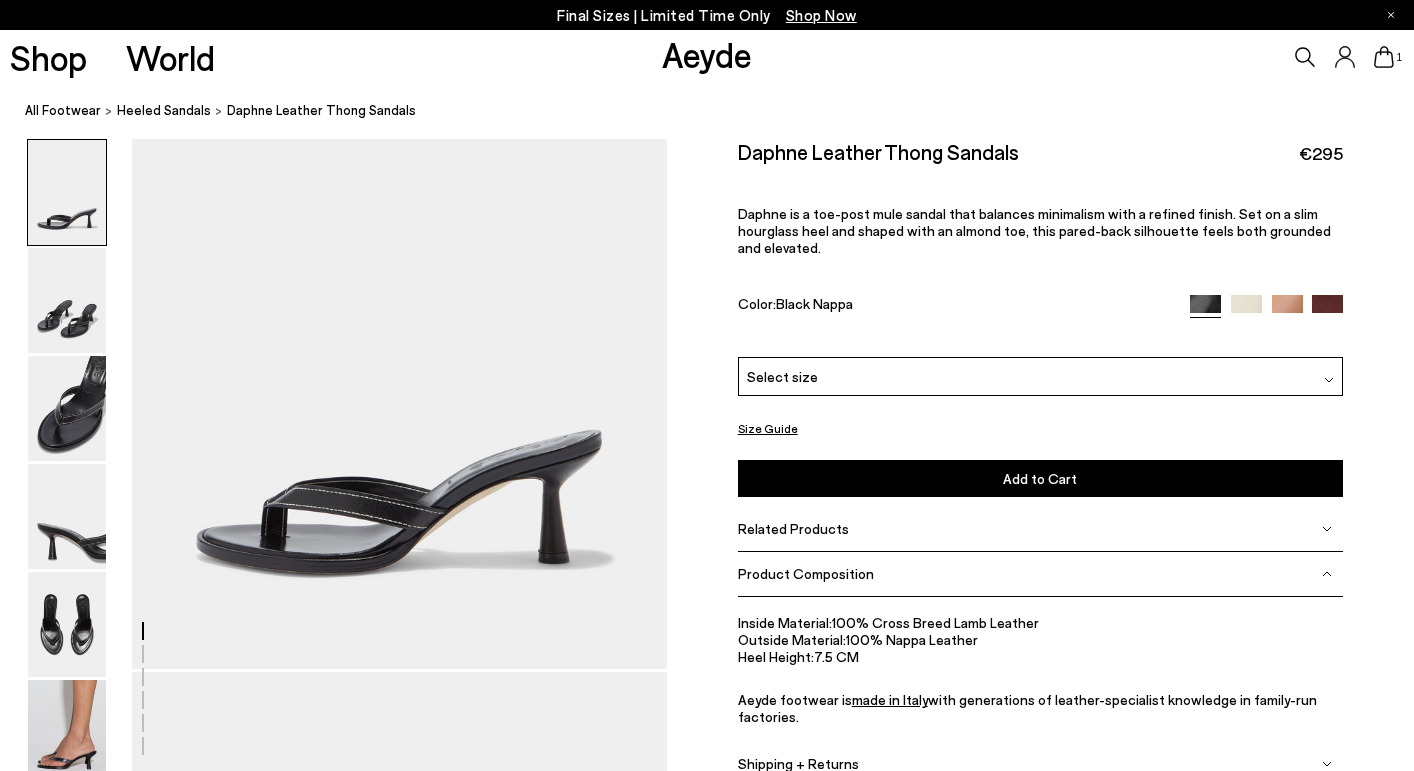 scroll, scrollTop: 0, scrollLeft: 1, axis: horizontal 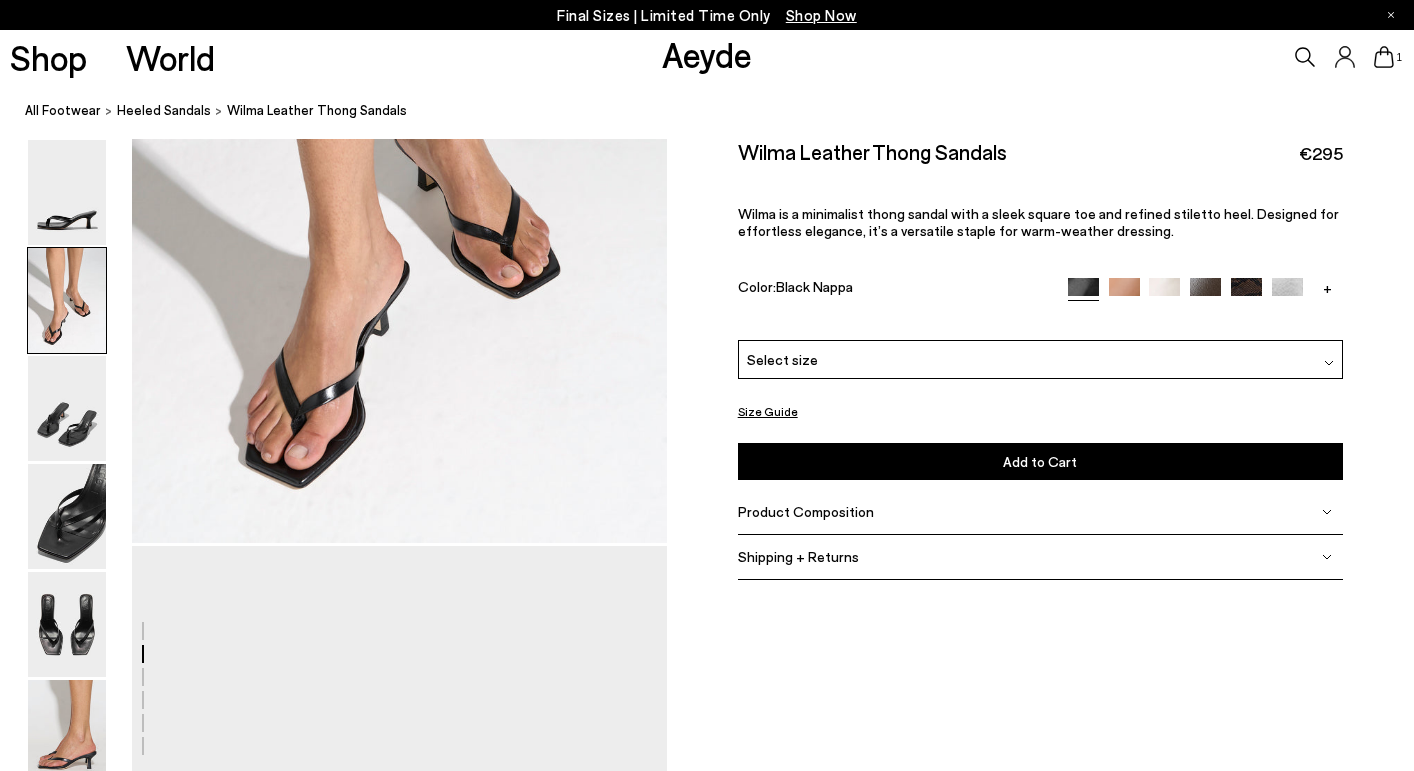 click on "Select size" at bounding box center [1041, 359] 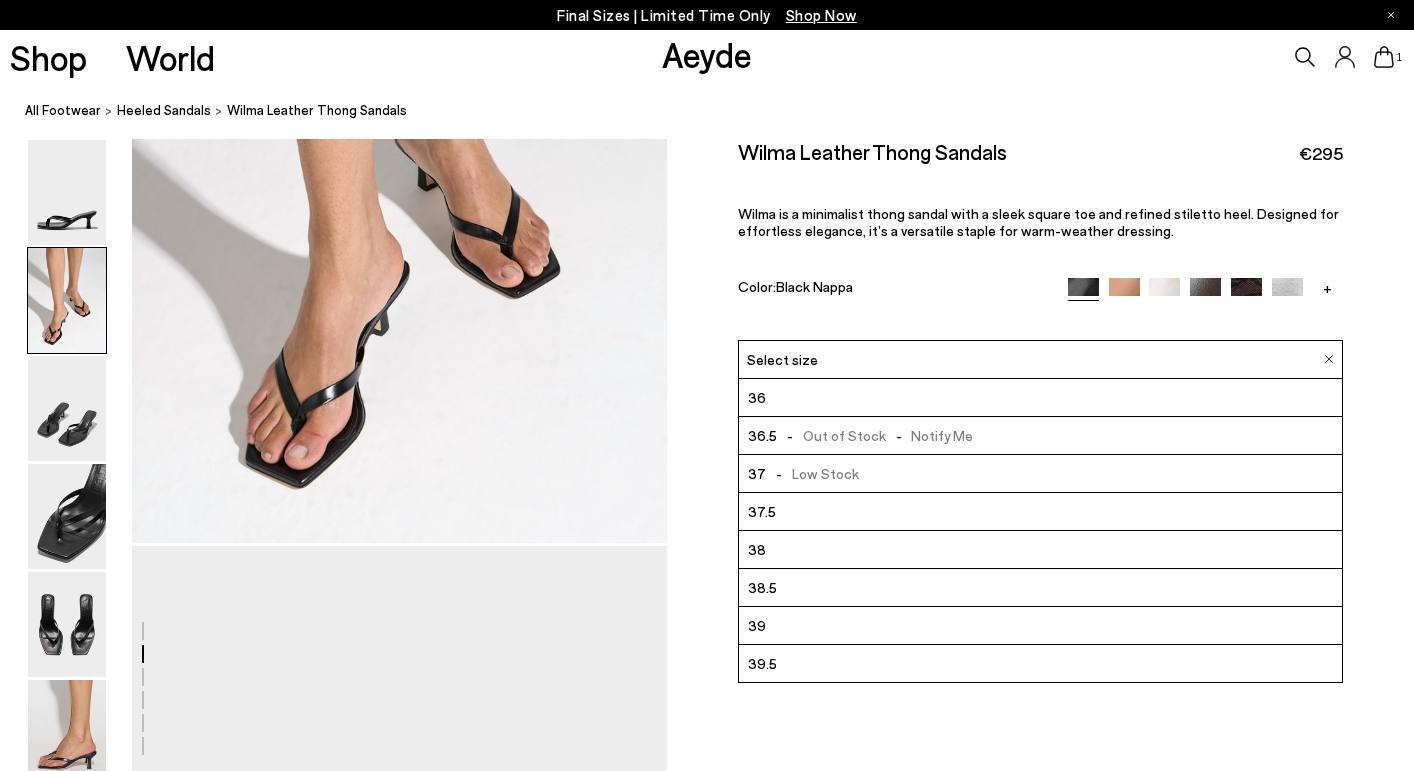 click on "37
- Low Stock" at bounding box center (1041, 474) 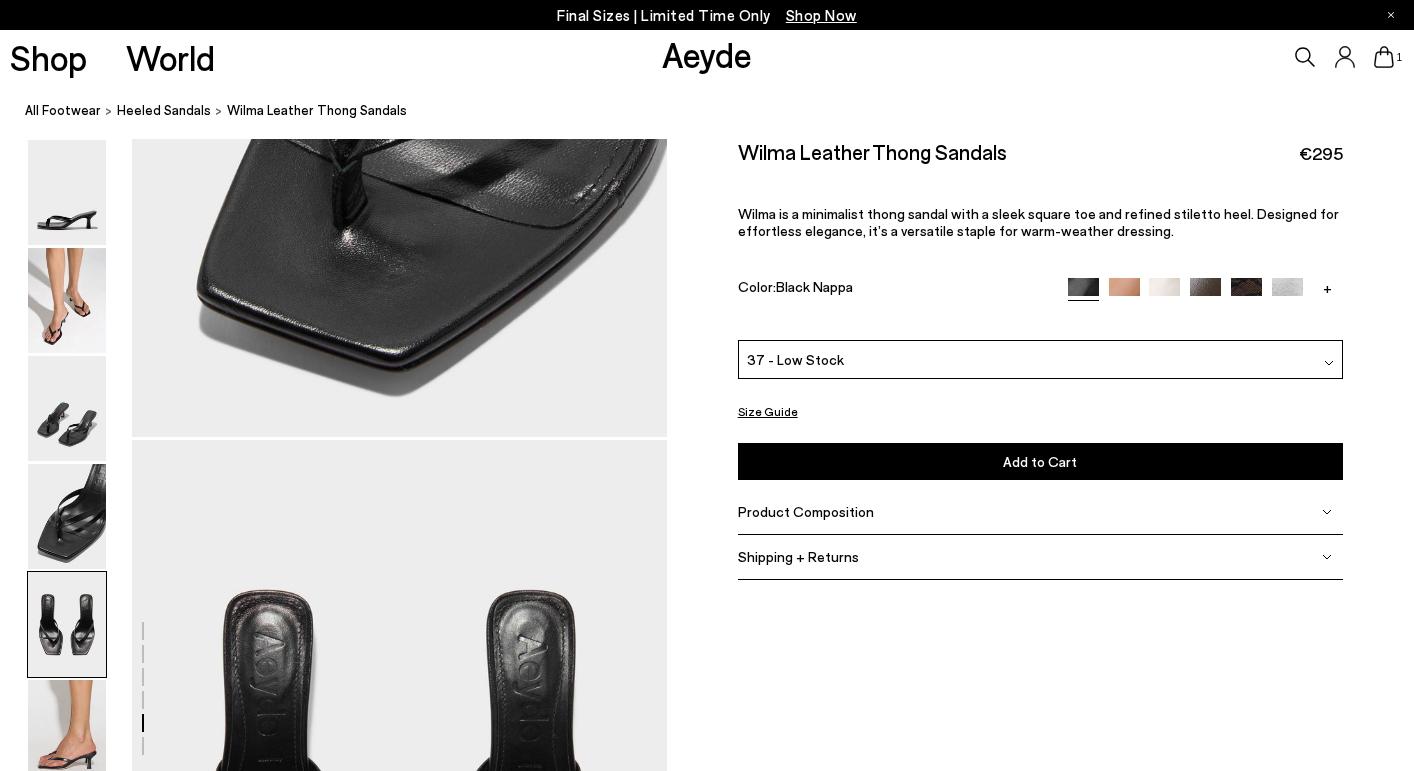scroll, scrollTop: 2071, scrollLeft: 0, axis: vertical 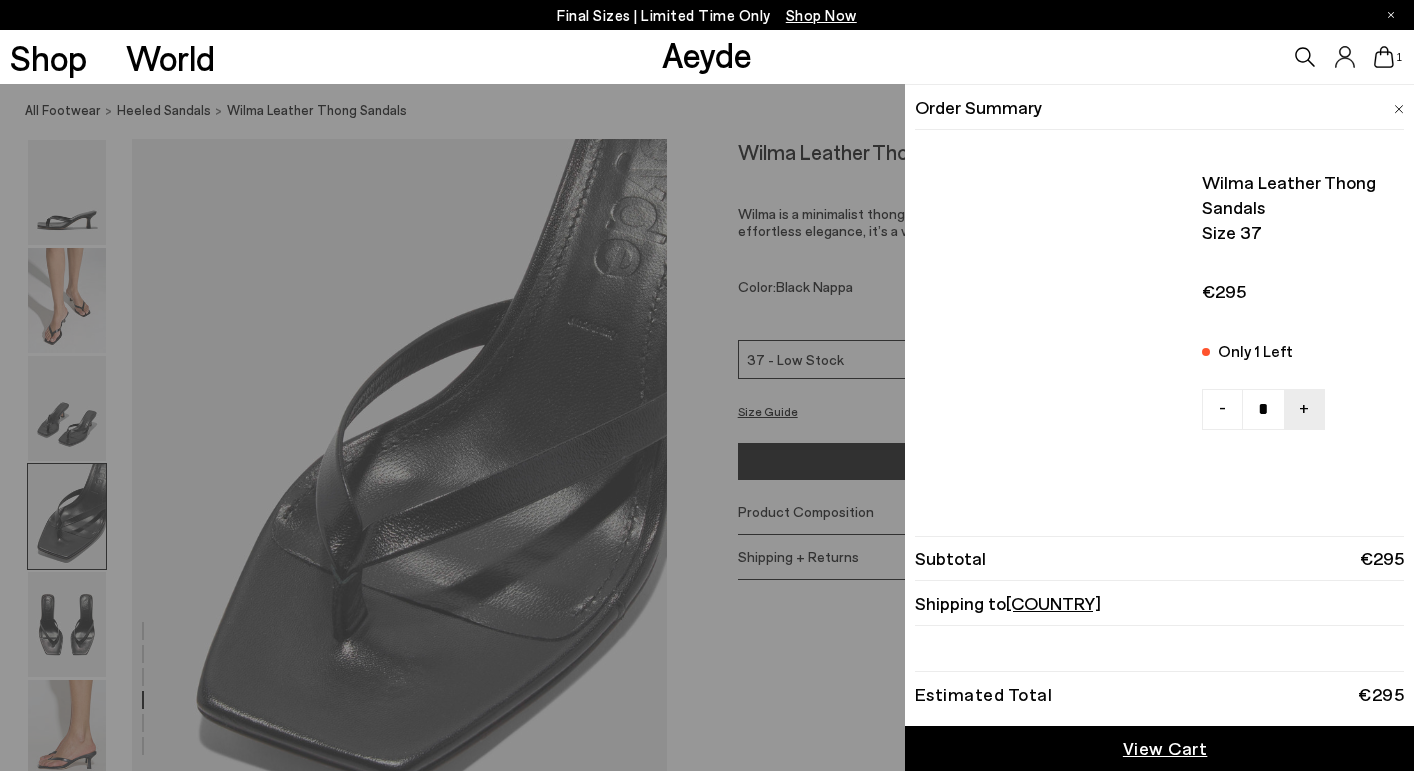 click on "1" at bounding box center [1399, 57] 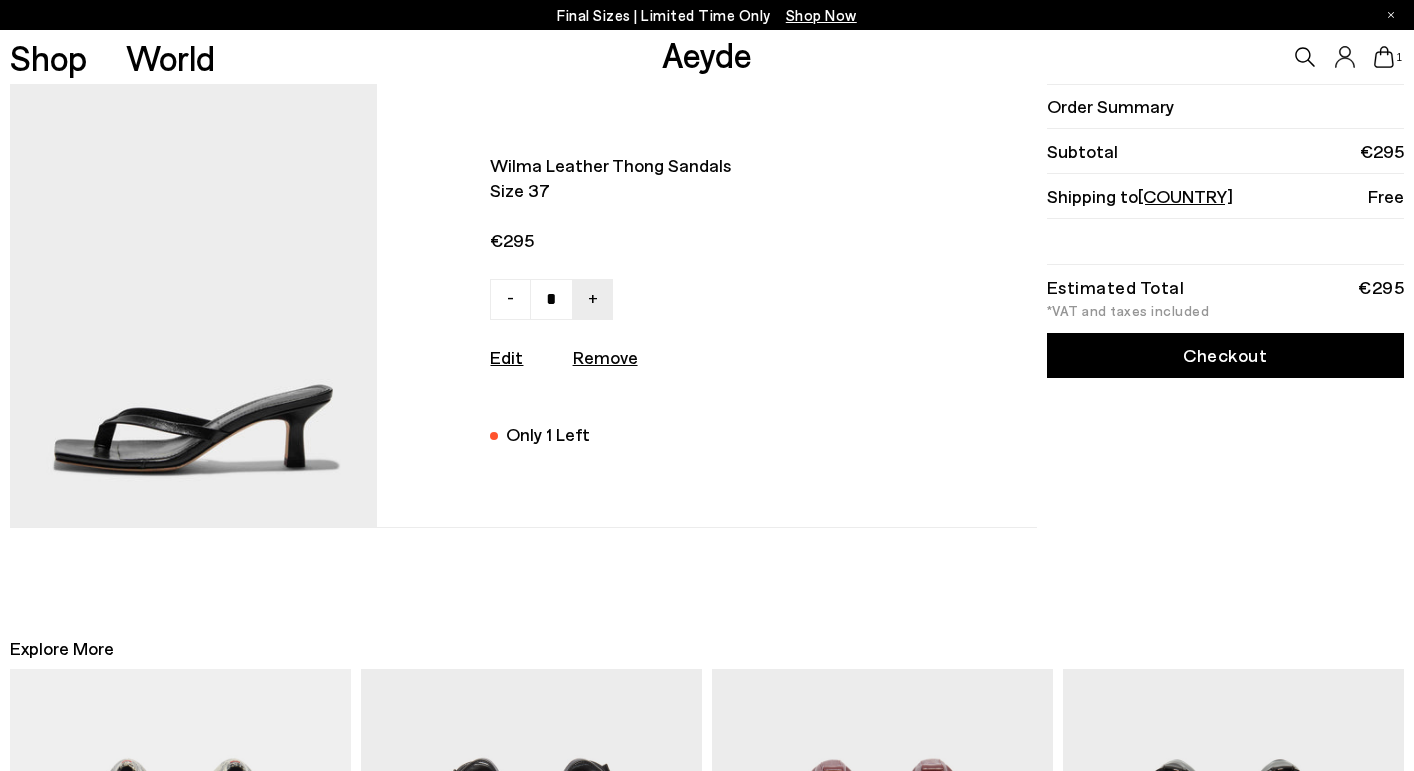 scroll, scrollTop: 12, scrollLeft: 0, axis: vertical 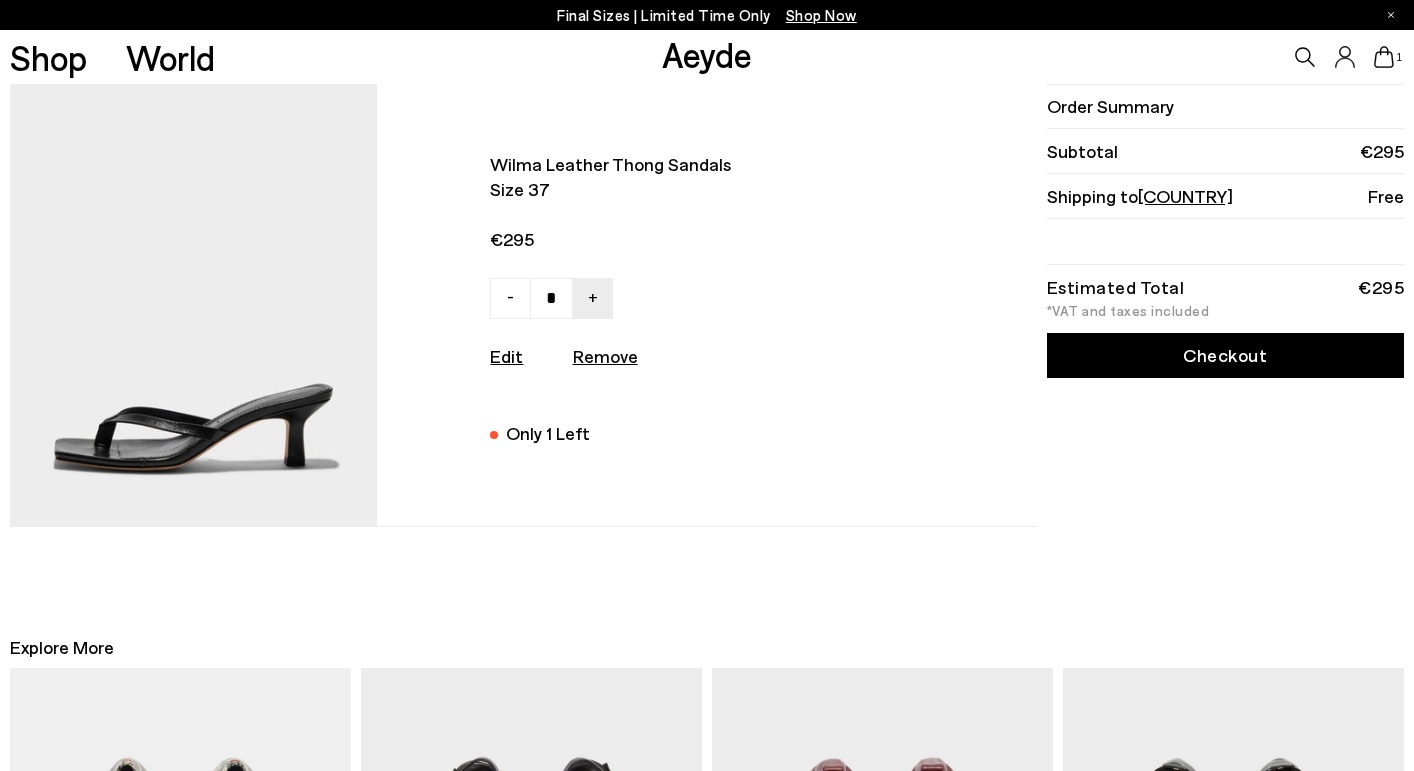 click on "Checkout" at bounding box center [1226, 355] 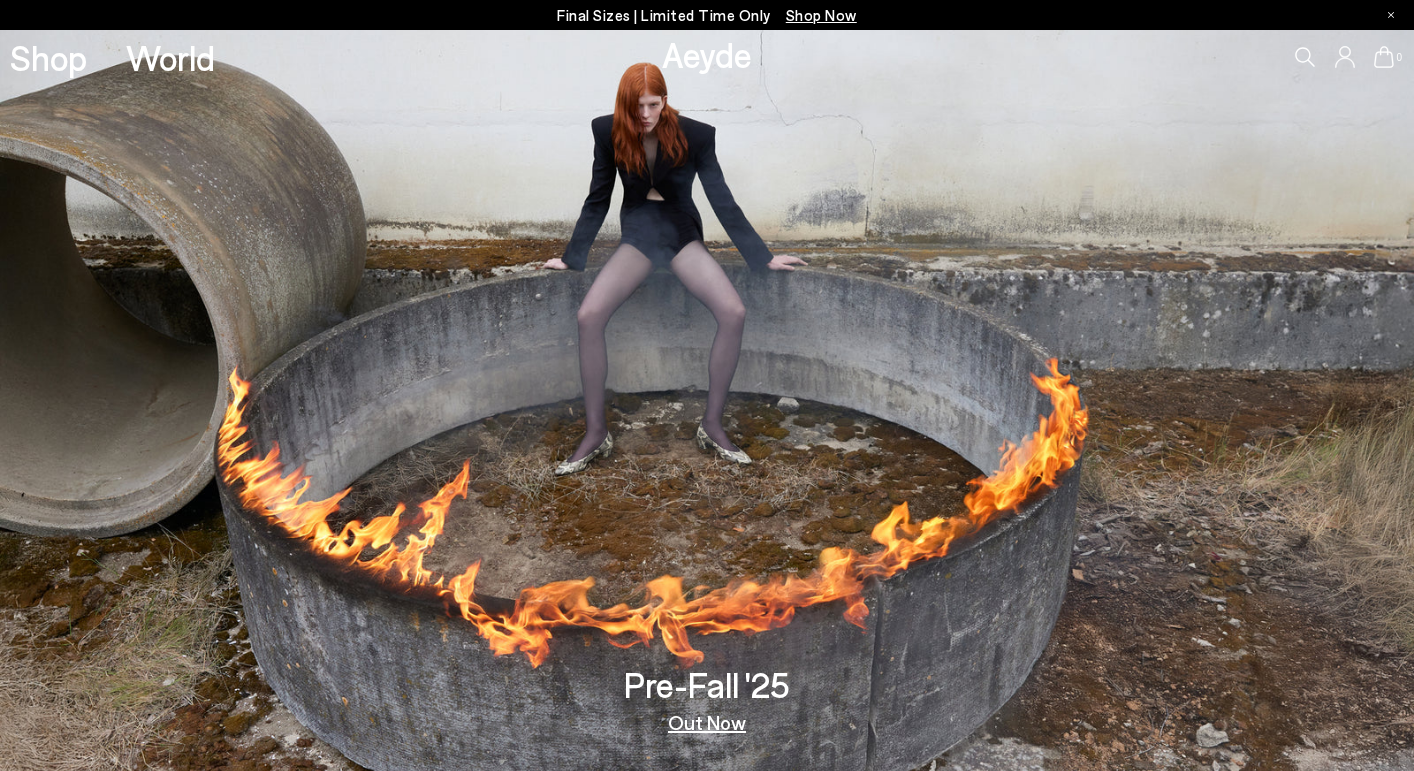 scroll, scrollTop: 0, scrollLeft: 0, axis: both 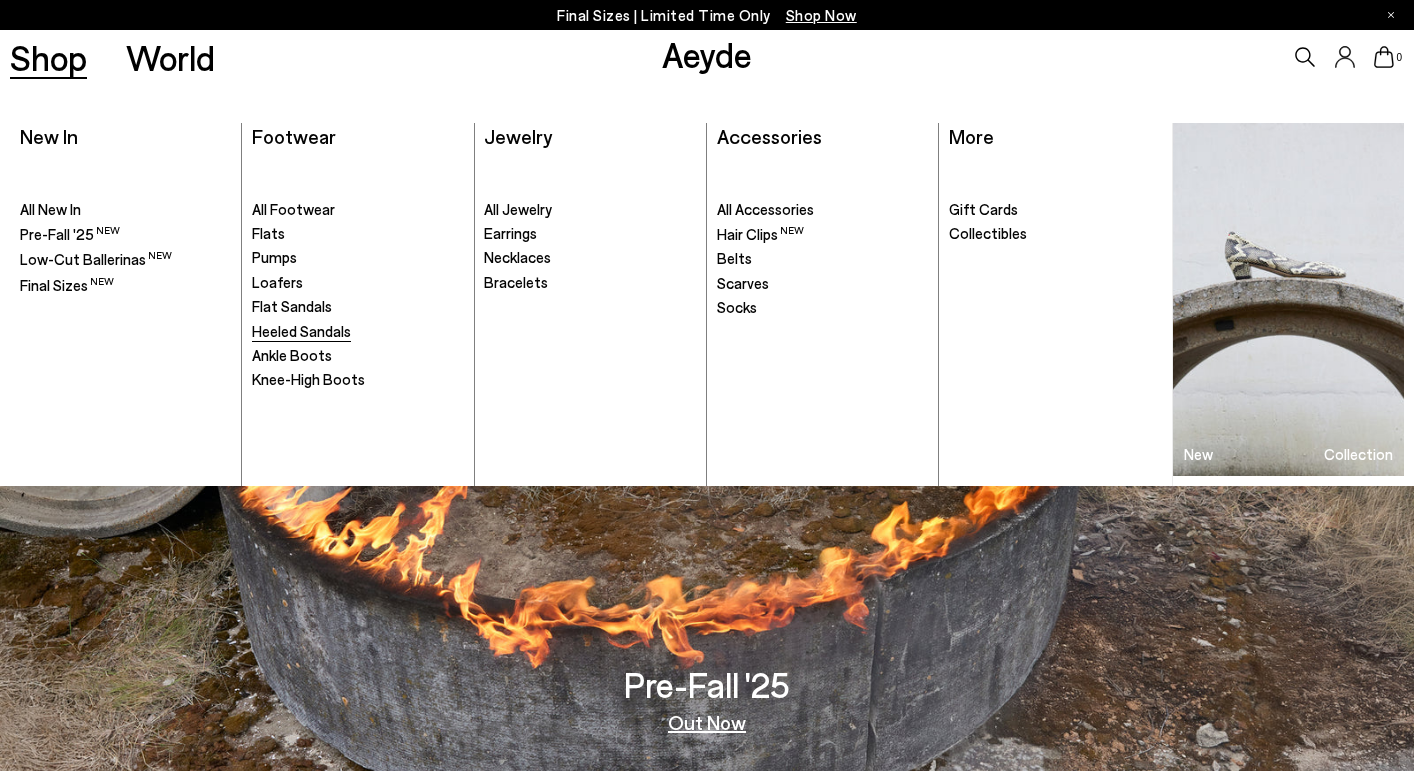 click on "Heeled Sandals" at bounding box center (301, 331) 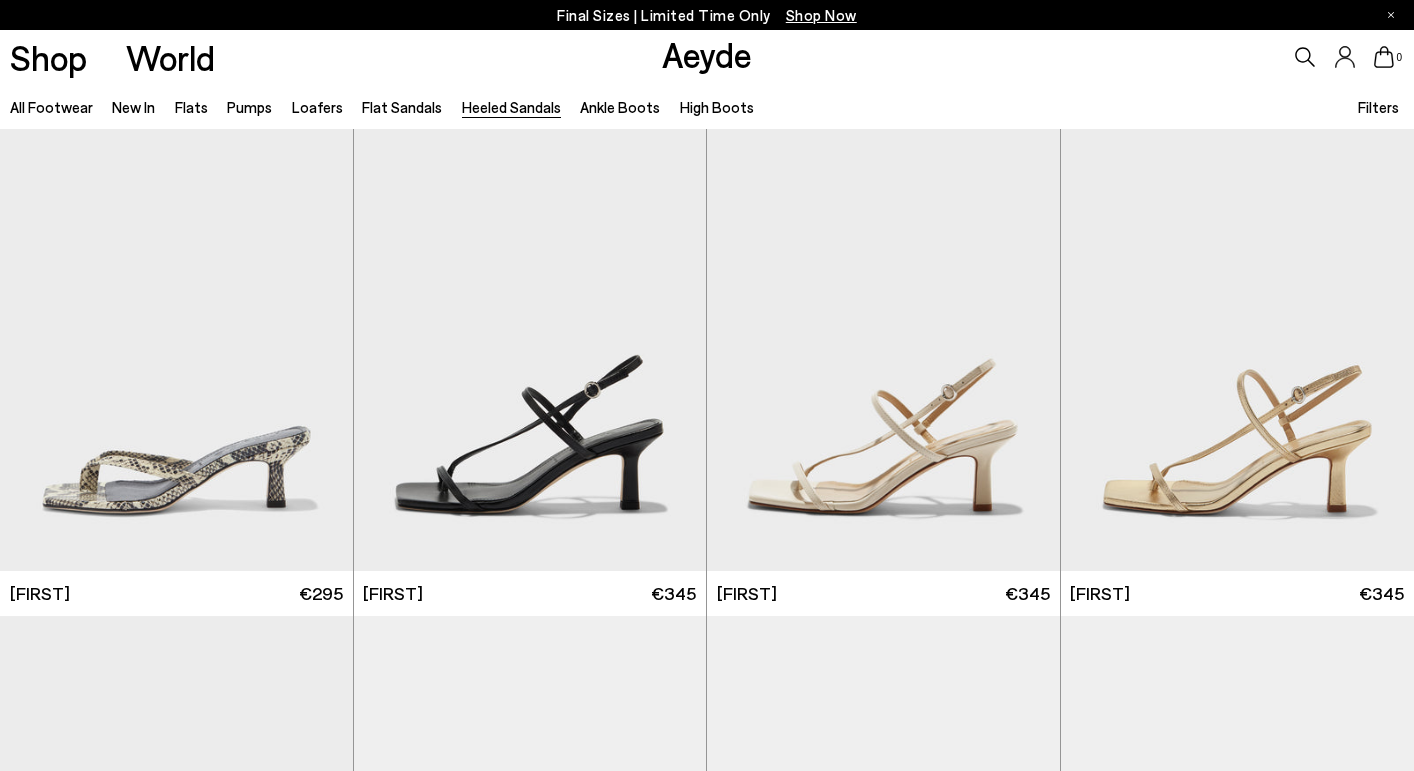 scroll, scrollTop: 139, scrollLeft: 0, axis: vertical 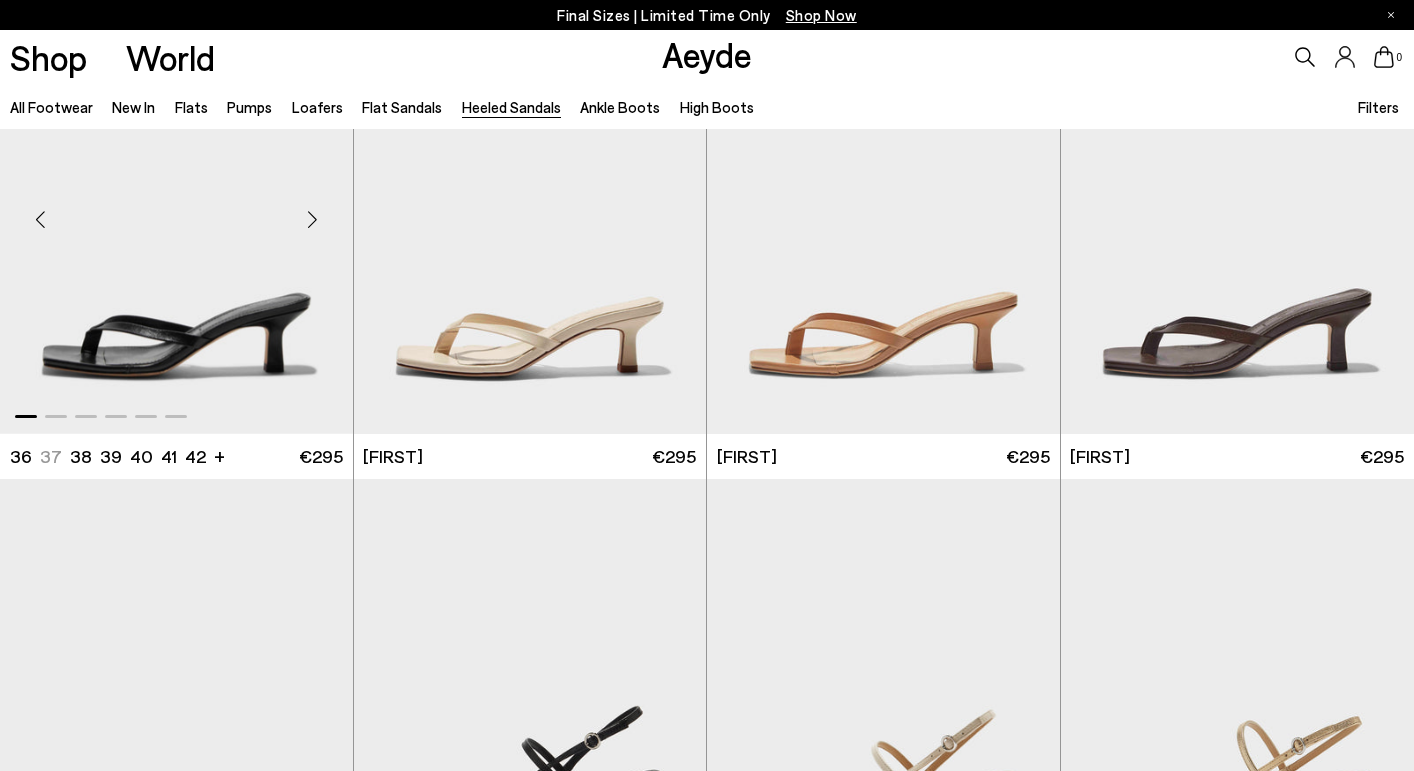 click at bounding box center [176, 211] 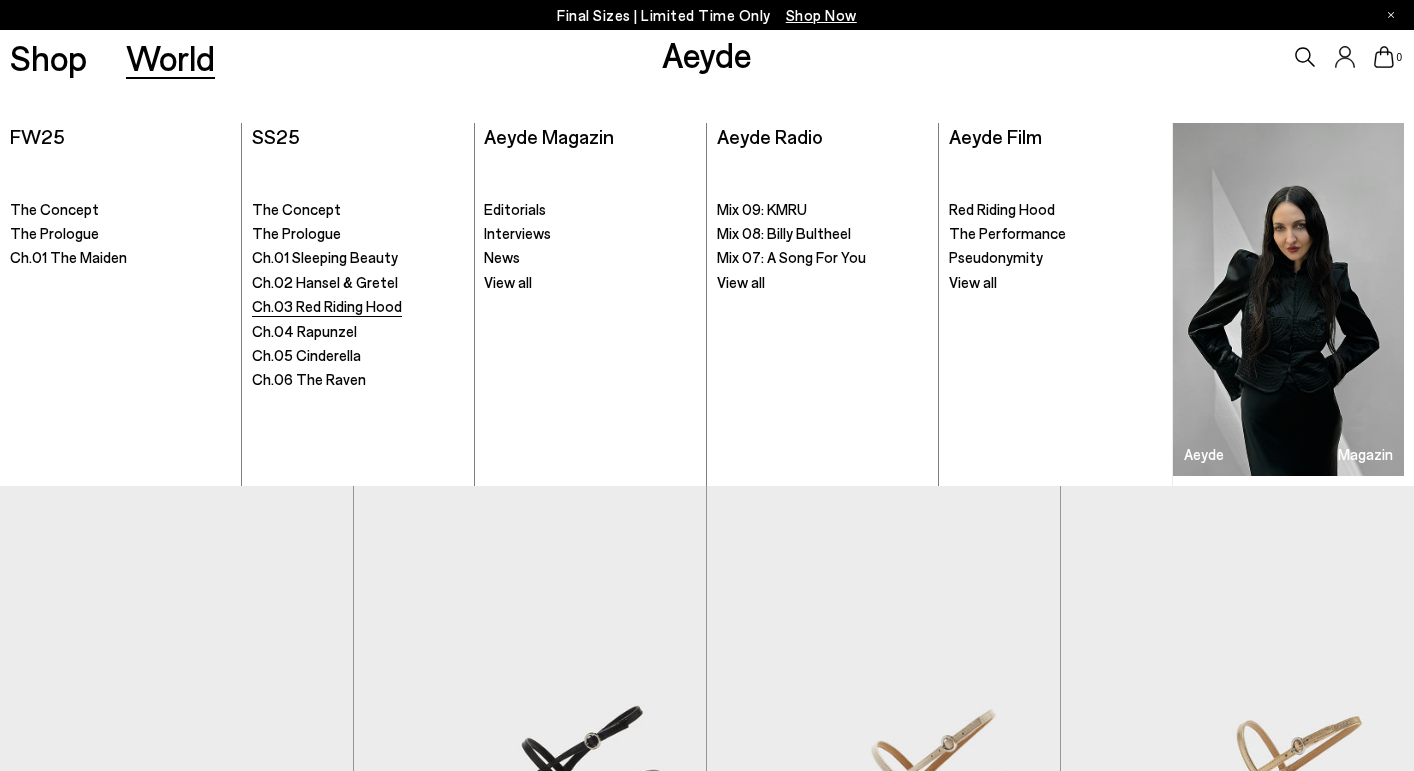 scroll, scrollTop: 954, scrollLeft: 0, axis: vertical 